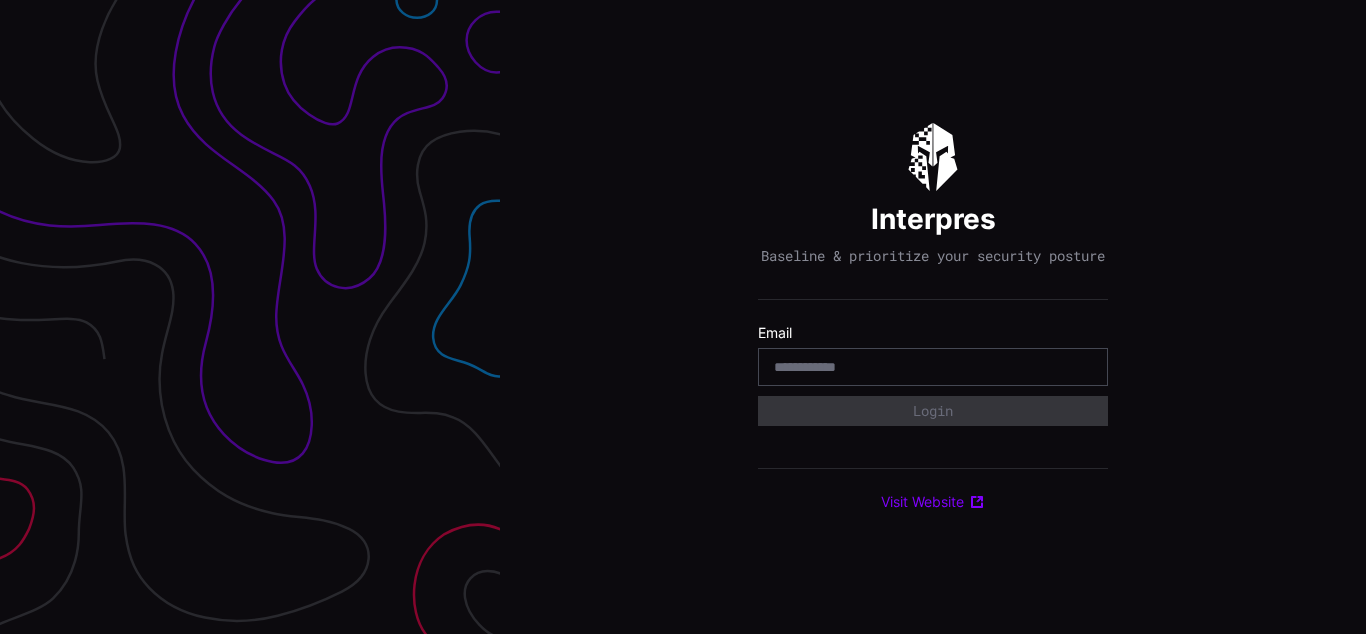 scroll, scrollTop: 0, scrollLeft: 0, axis: both 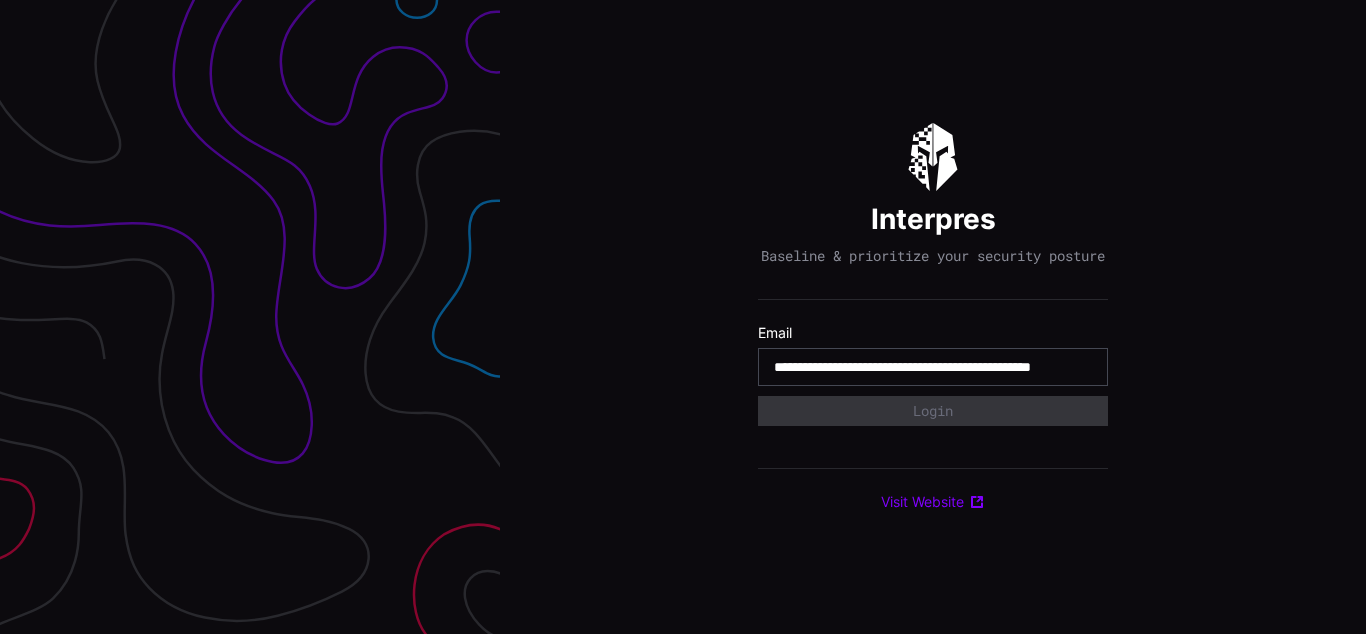 type on "**********" 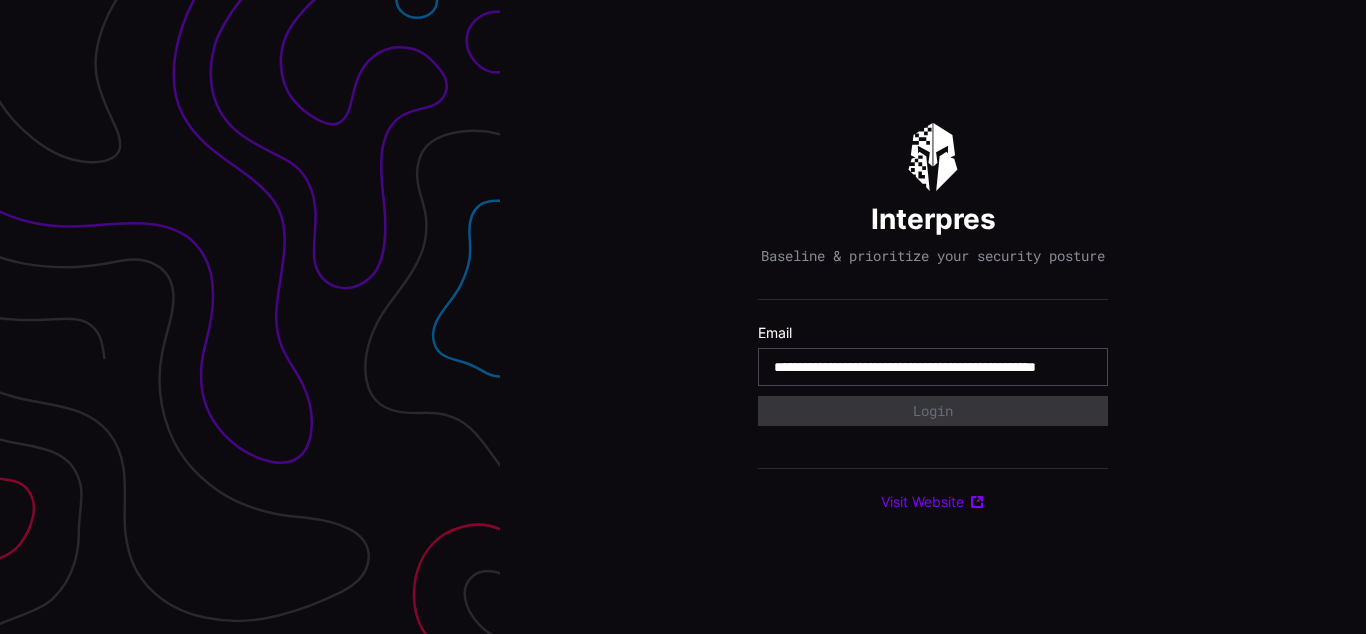 scroll, scrollTop: 0, scrollLeft: 119, axis: horizontal 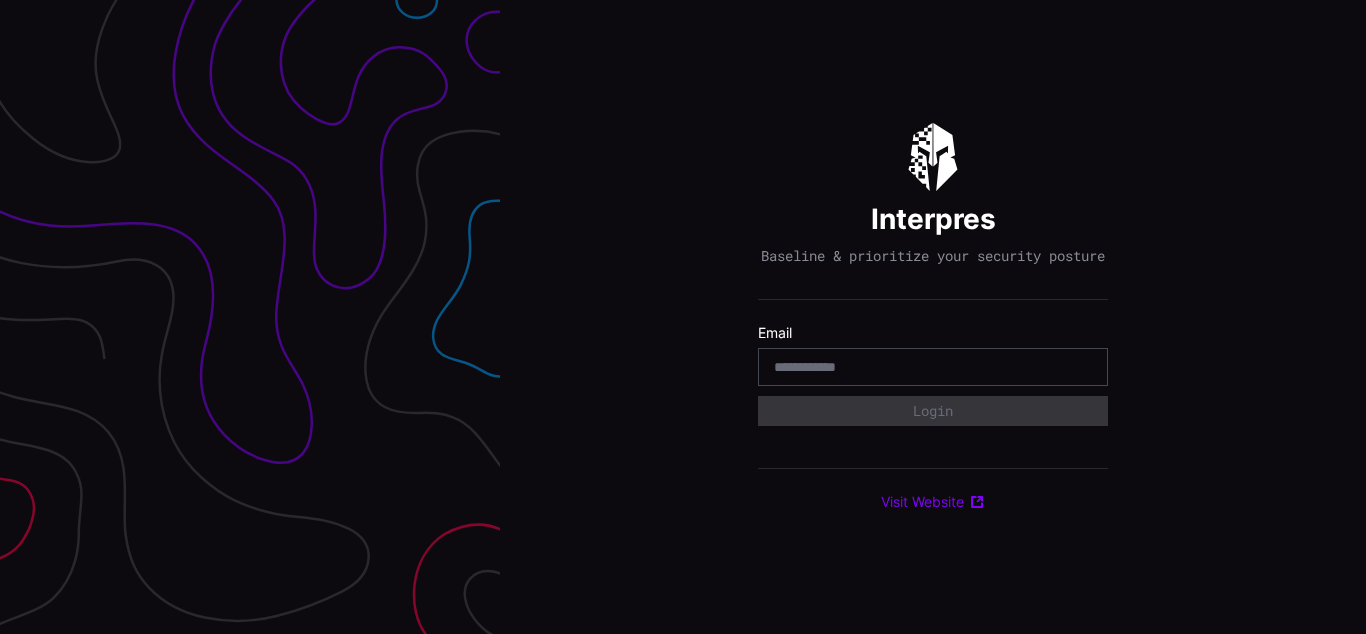 click on "Interpres Baseline & prioritize your security posture Email Login Visit Website" at bounding box center [933, 317] 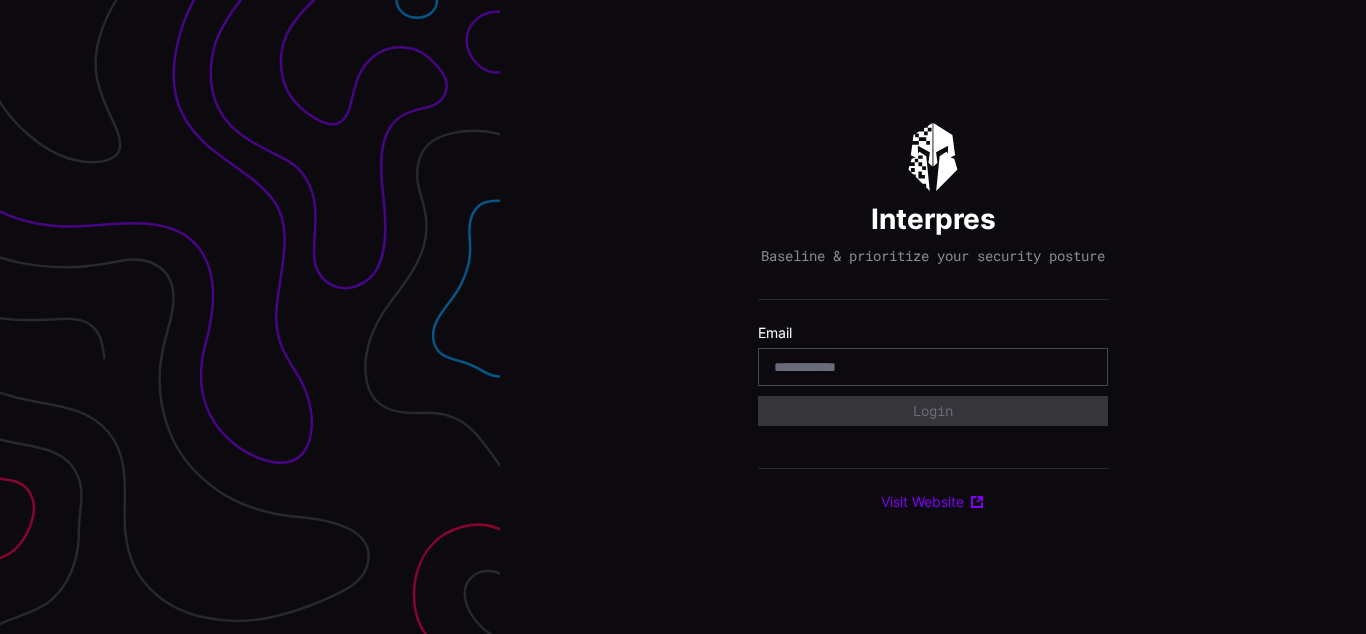 scroll, scrollTop: 0, scrollLeft: 0, axis: both 